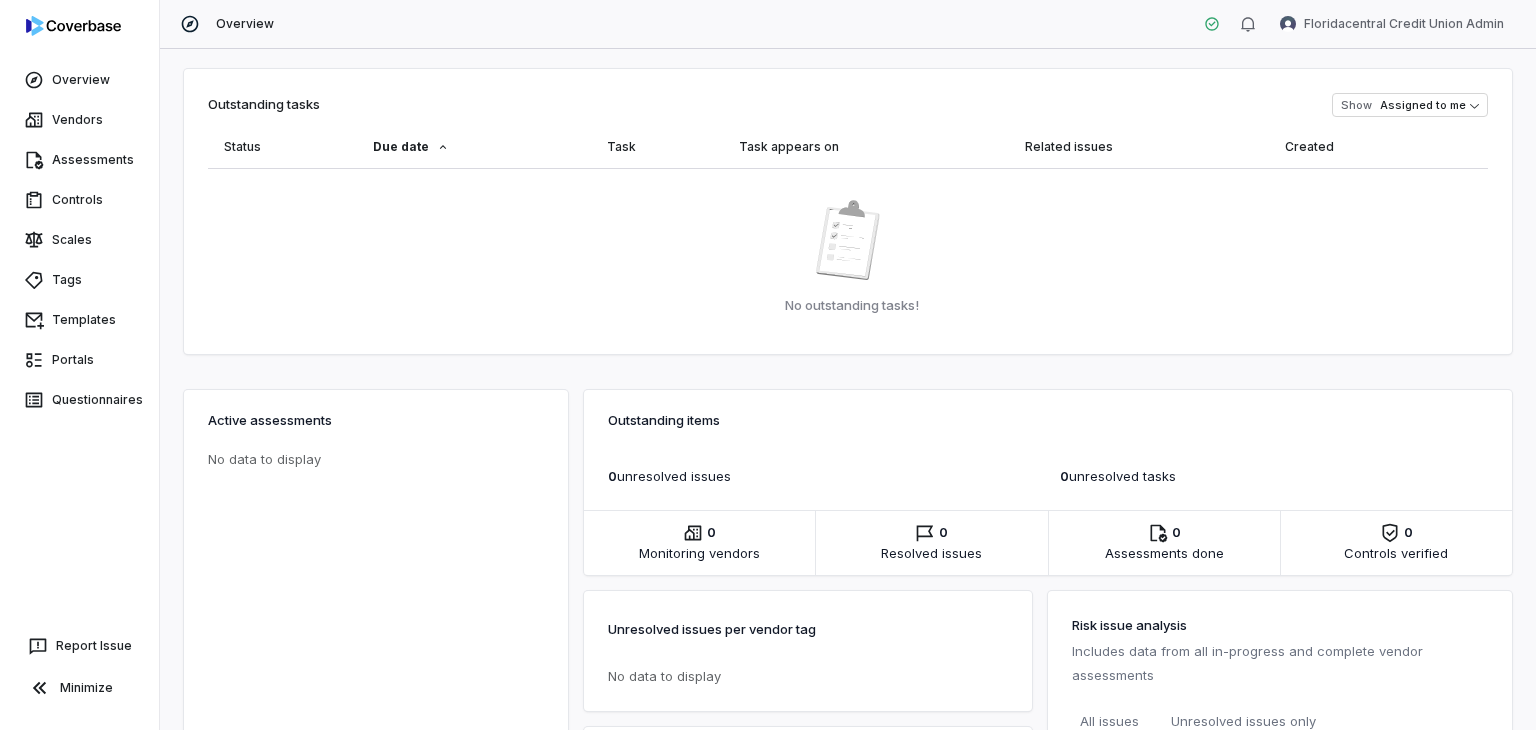scroll, scrollTop: 0, scrollLeft: 0, axis: both 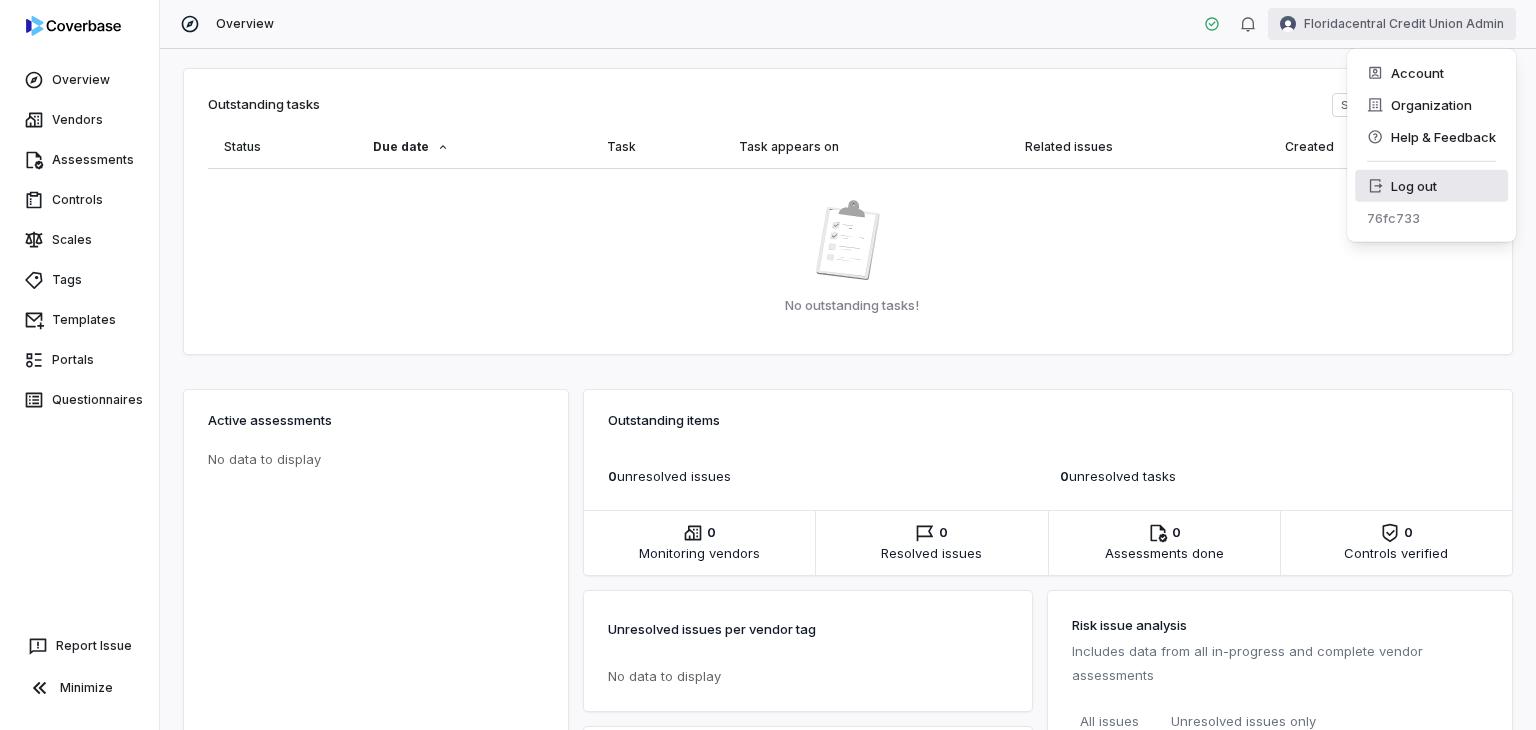 click on "Log out" at bounding box center (1431, 186) 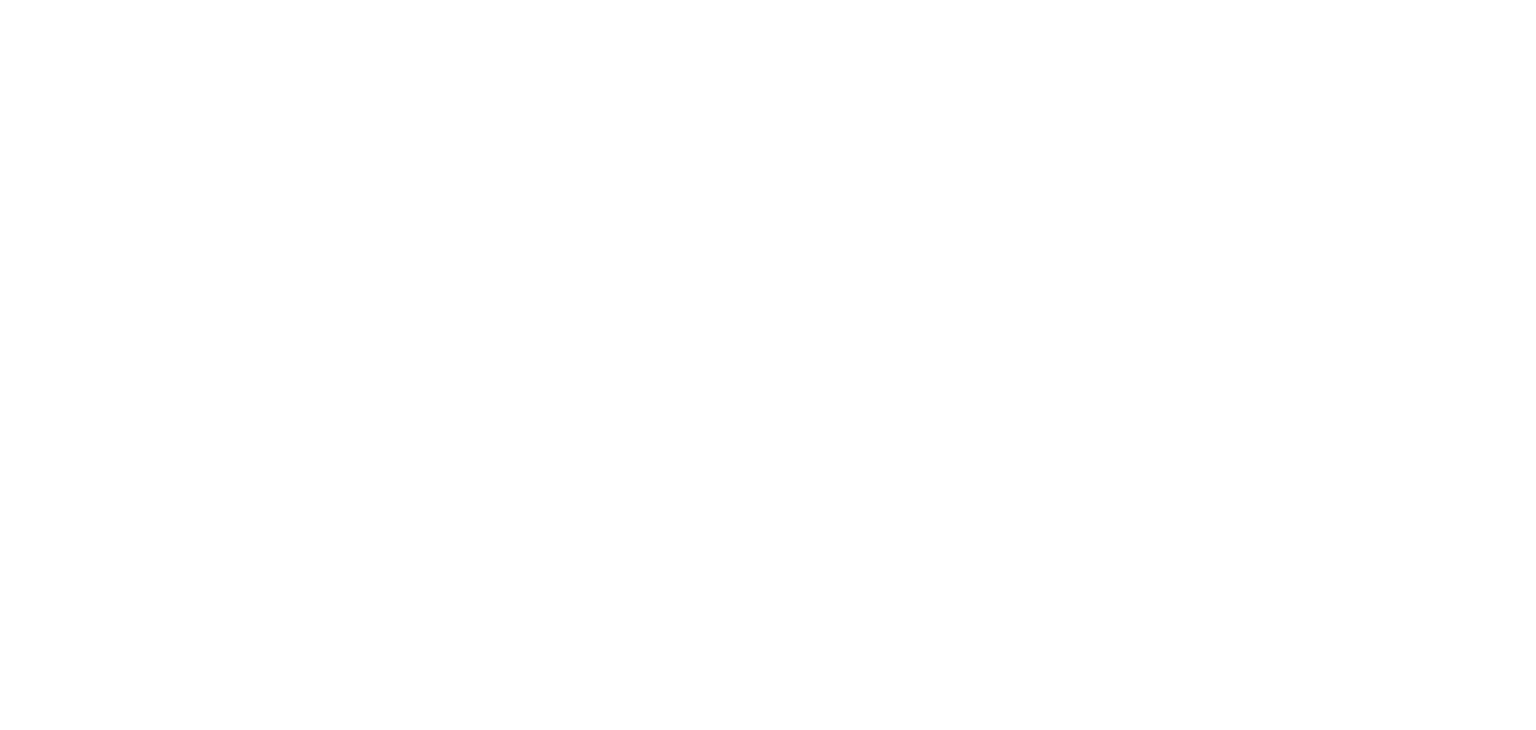 scroll, scrollTop: 0, scrollLeft: 0, axis: both 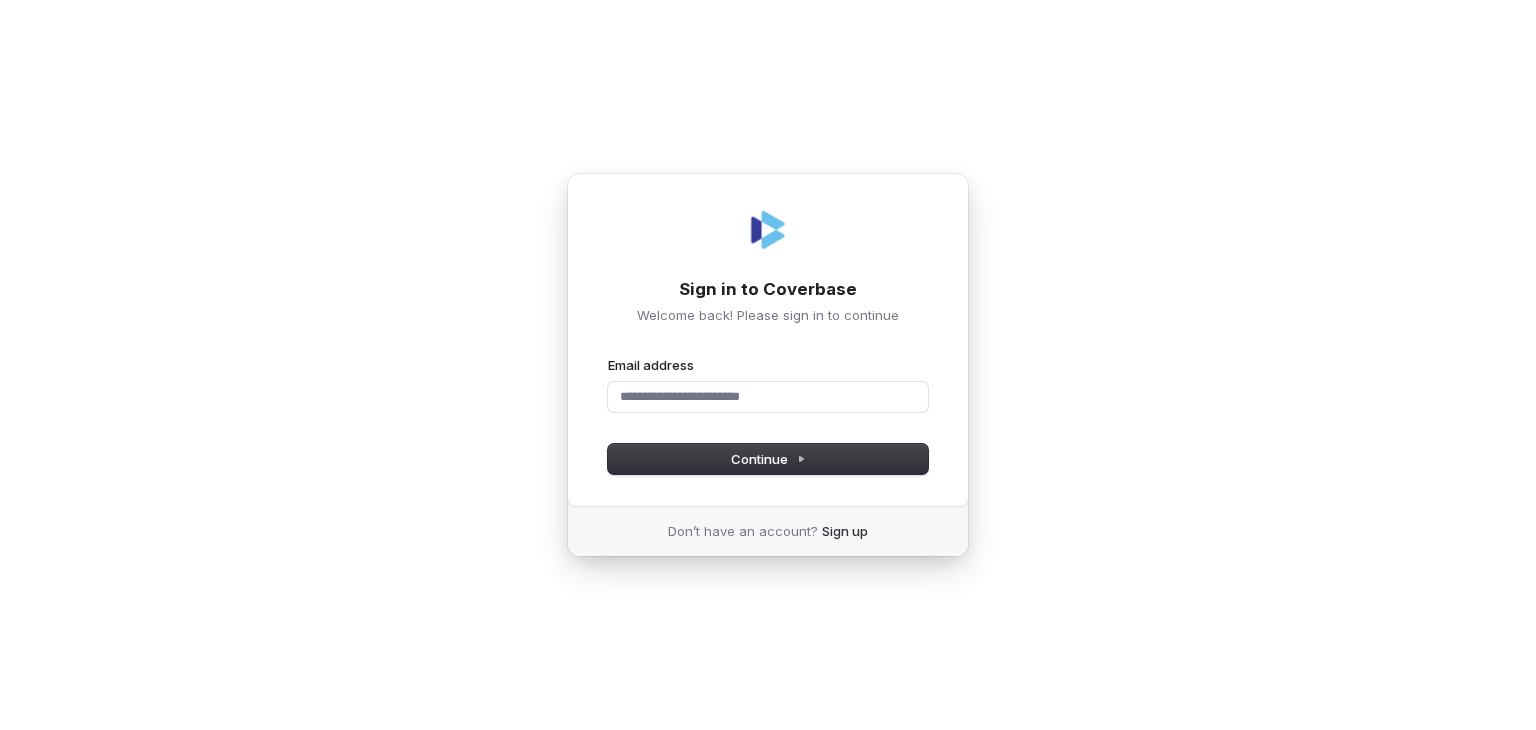 click at bounding box center (0, 730) 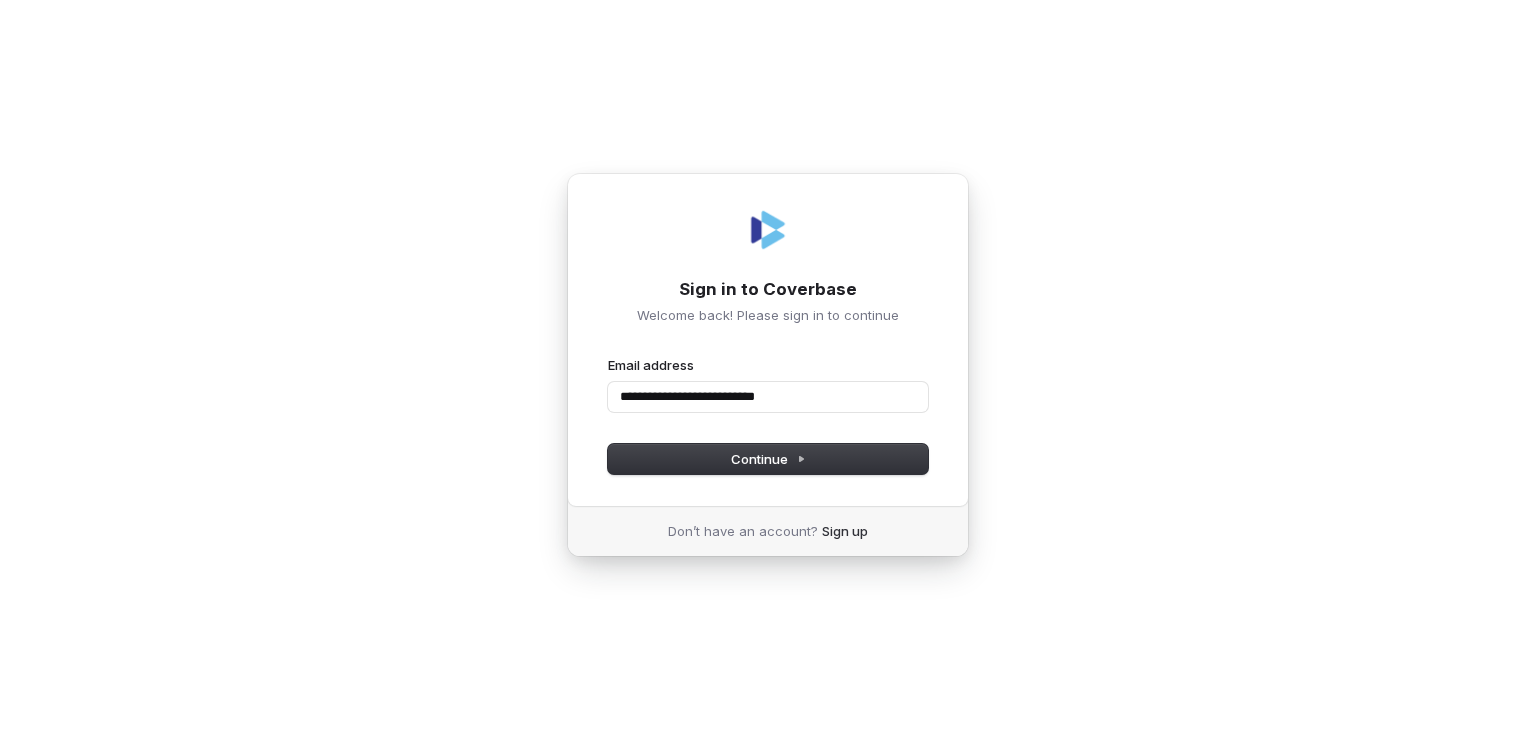 type on "**********" 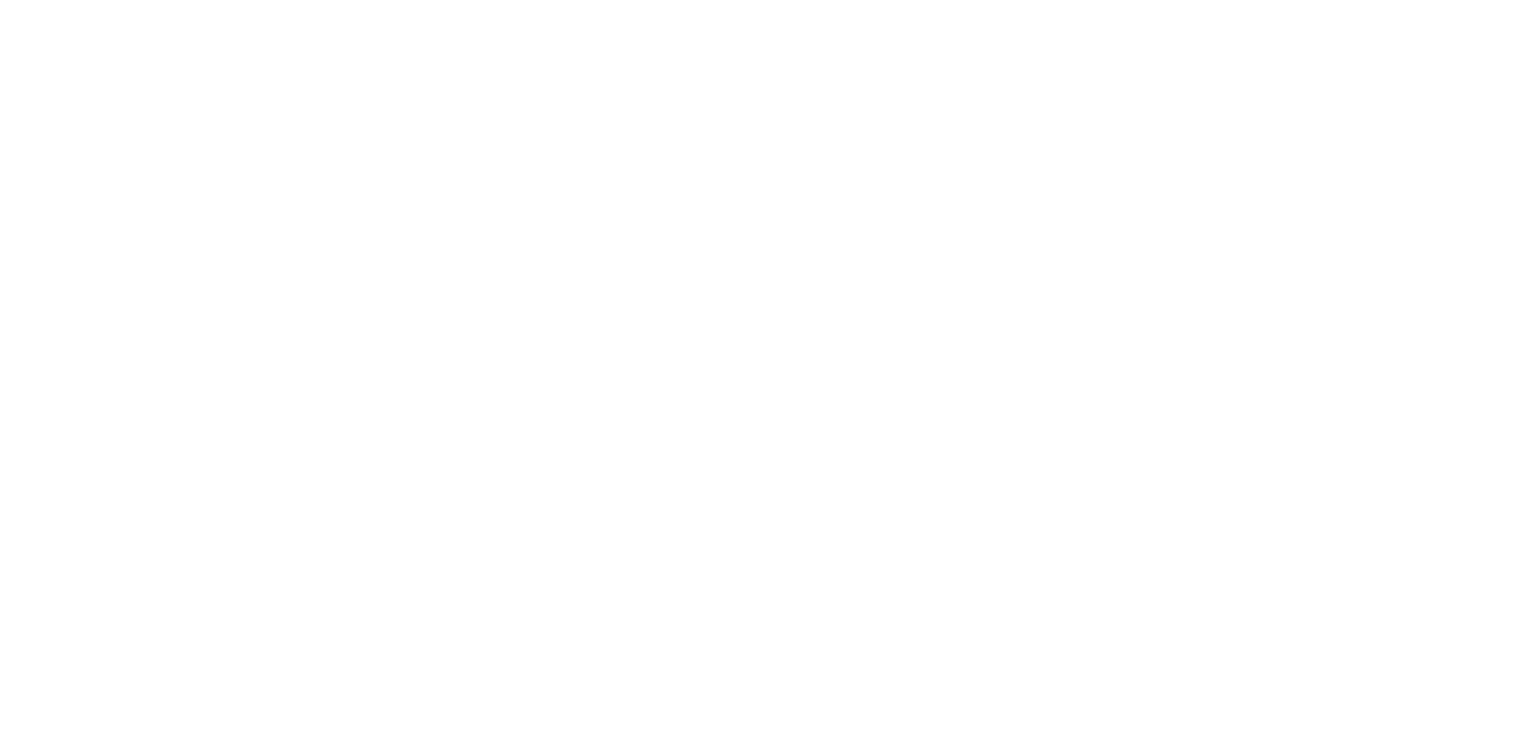 scroll, scrollTop: 0, scrollLeft: 0, axis: both 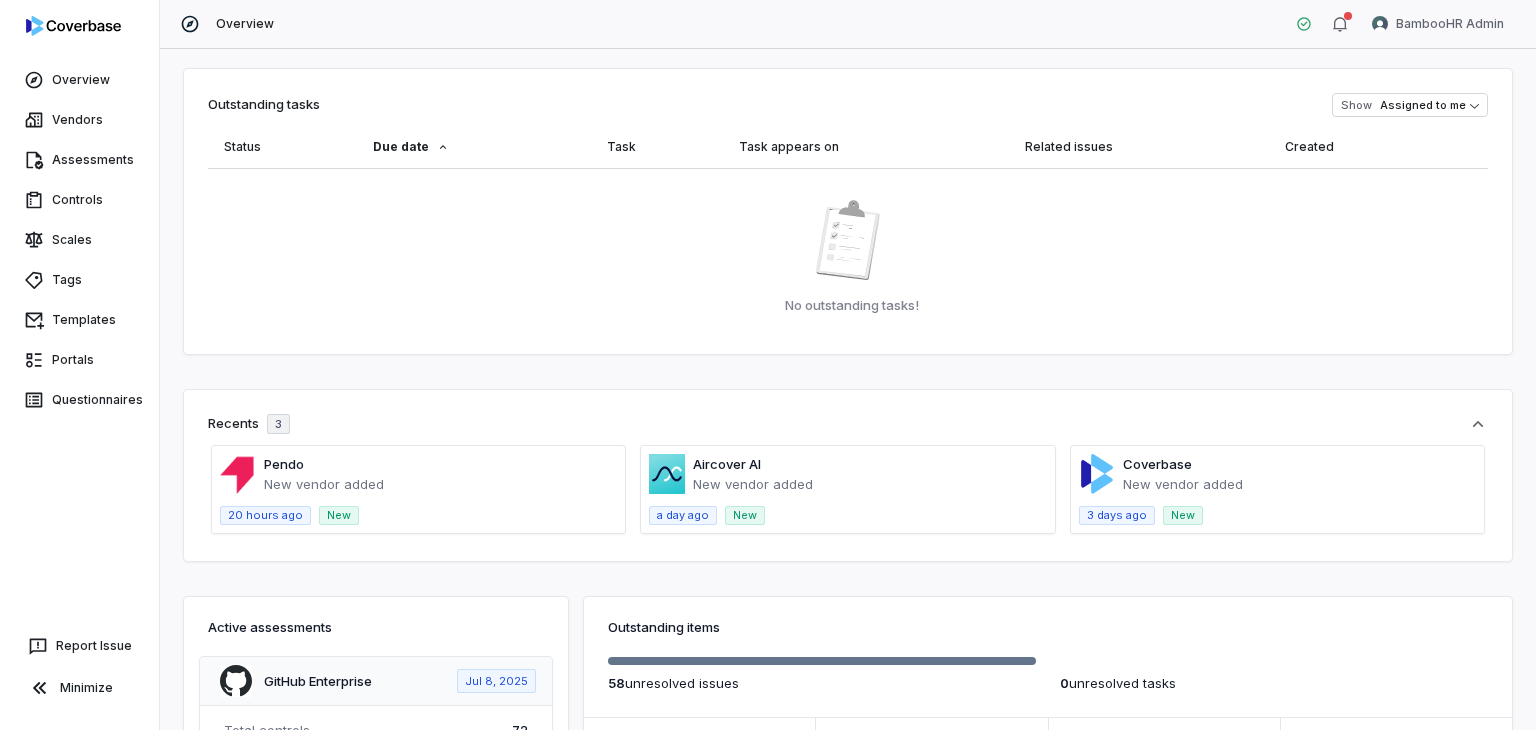 click on "Overview BambooHR Admin" at bounding box center (848, 24) 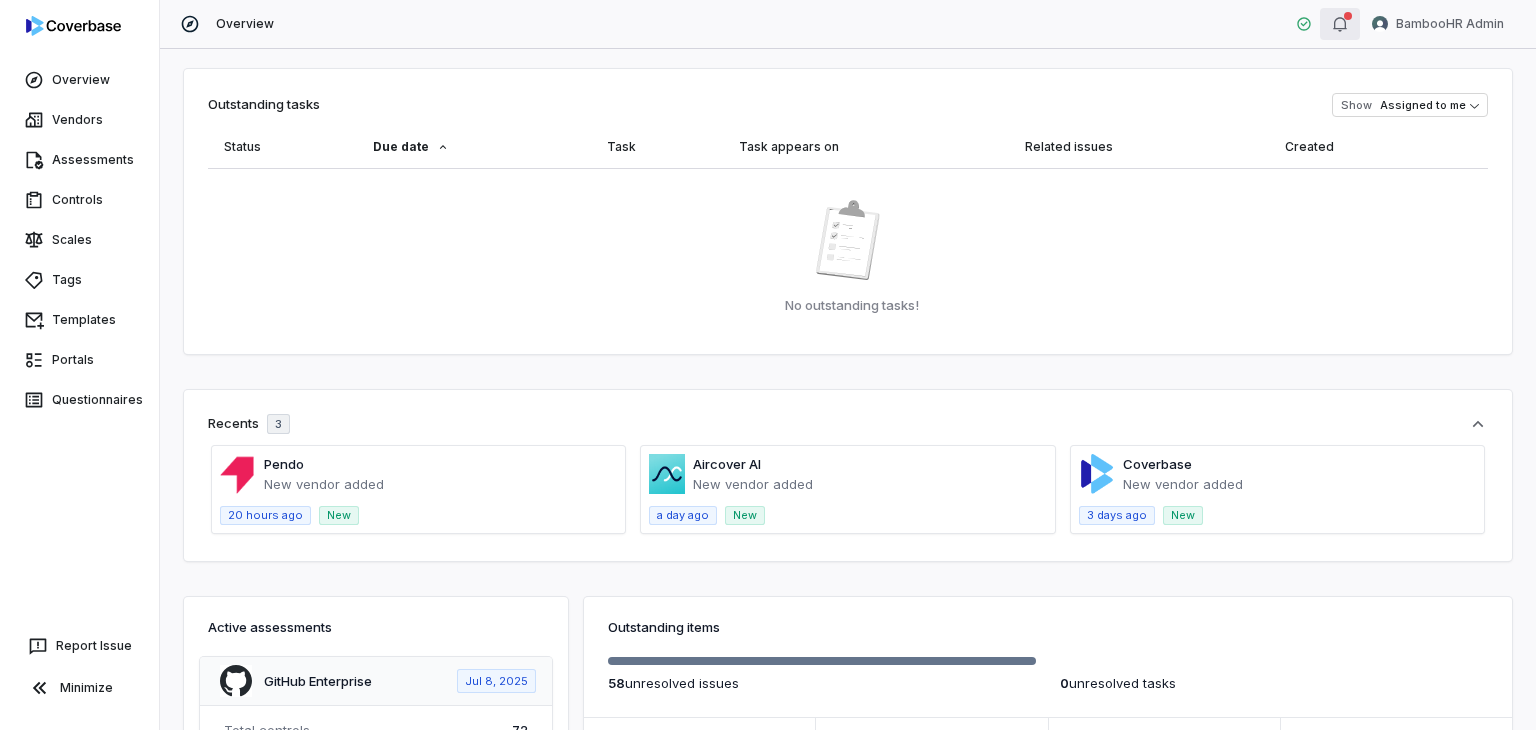 click at bounding box center [1340, 24] 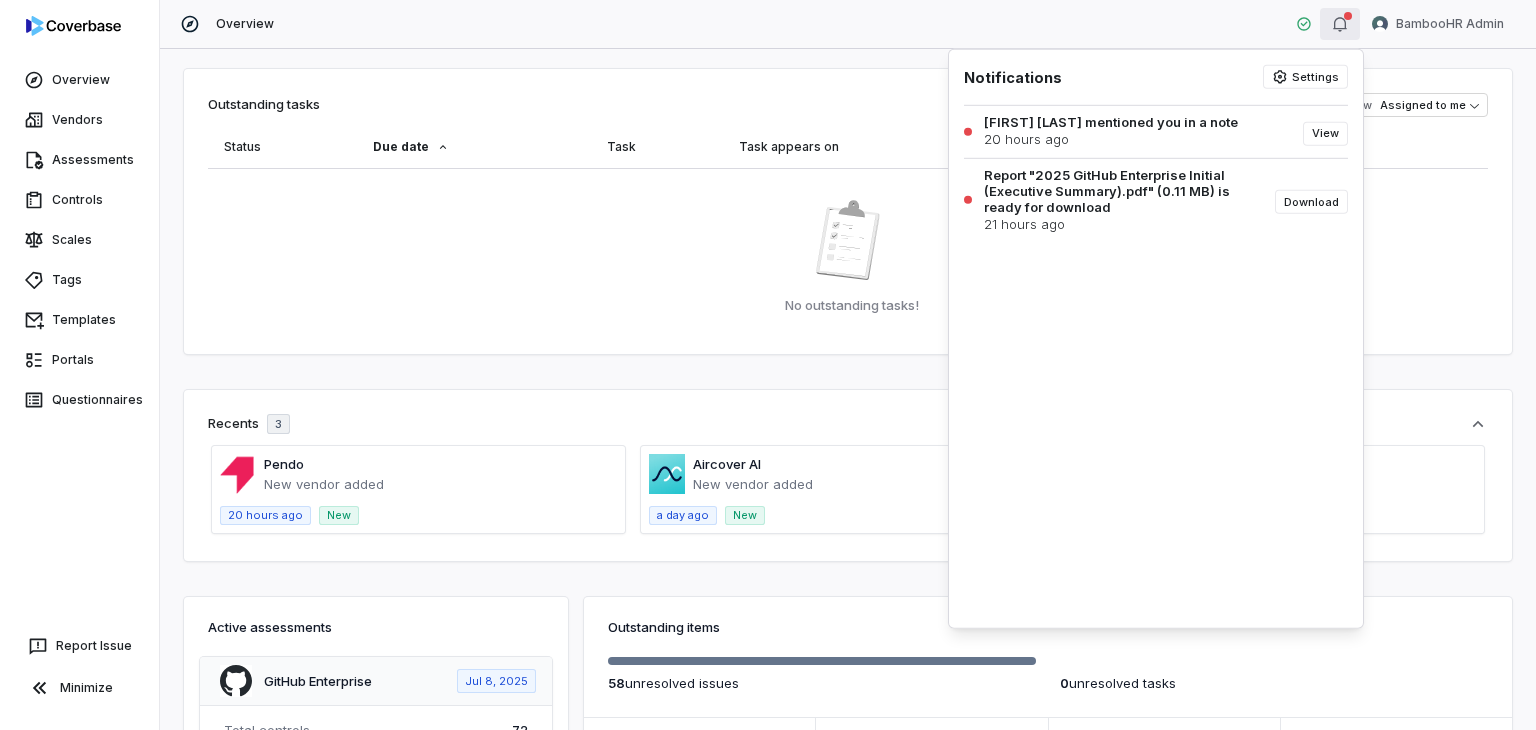 click at bounding box center (1340, 24) 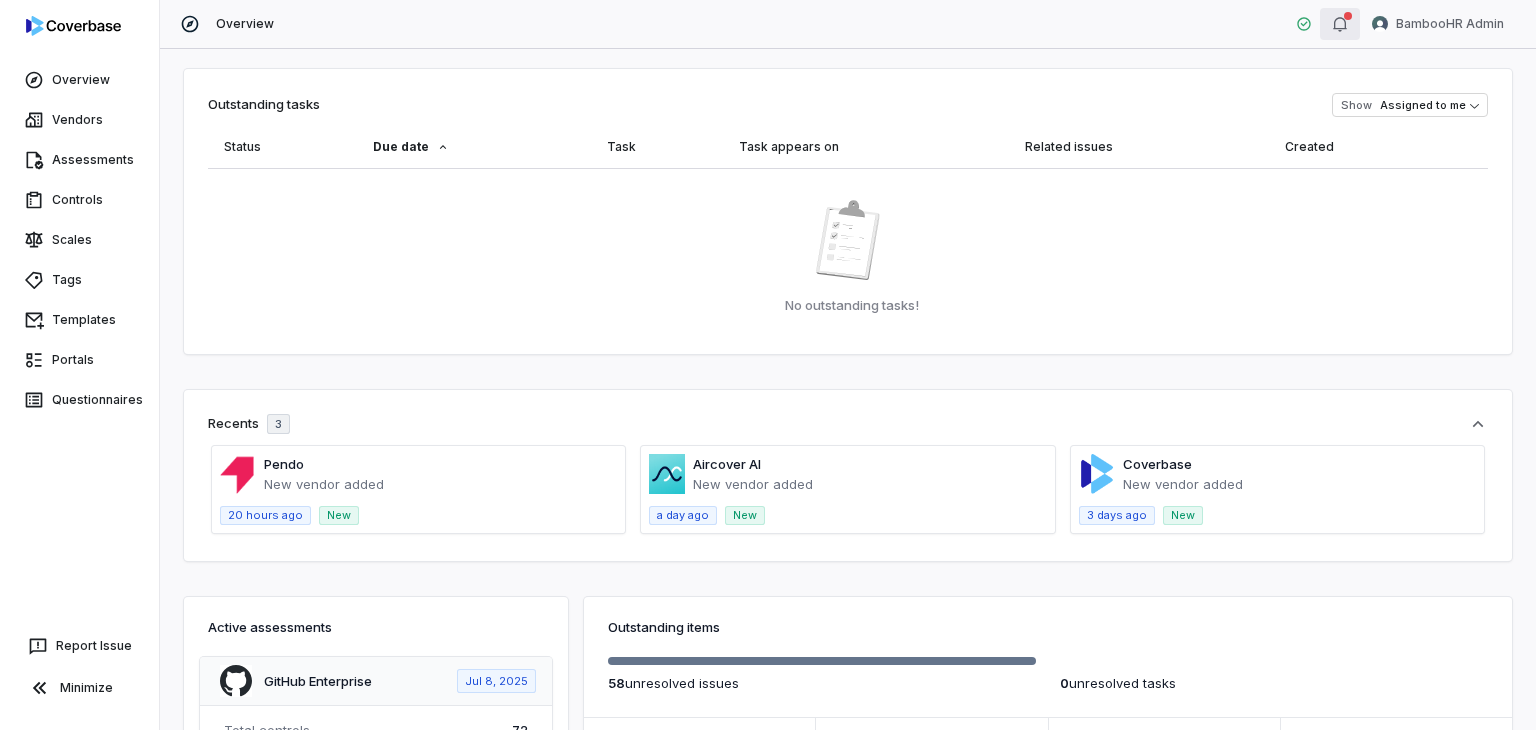 click 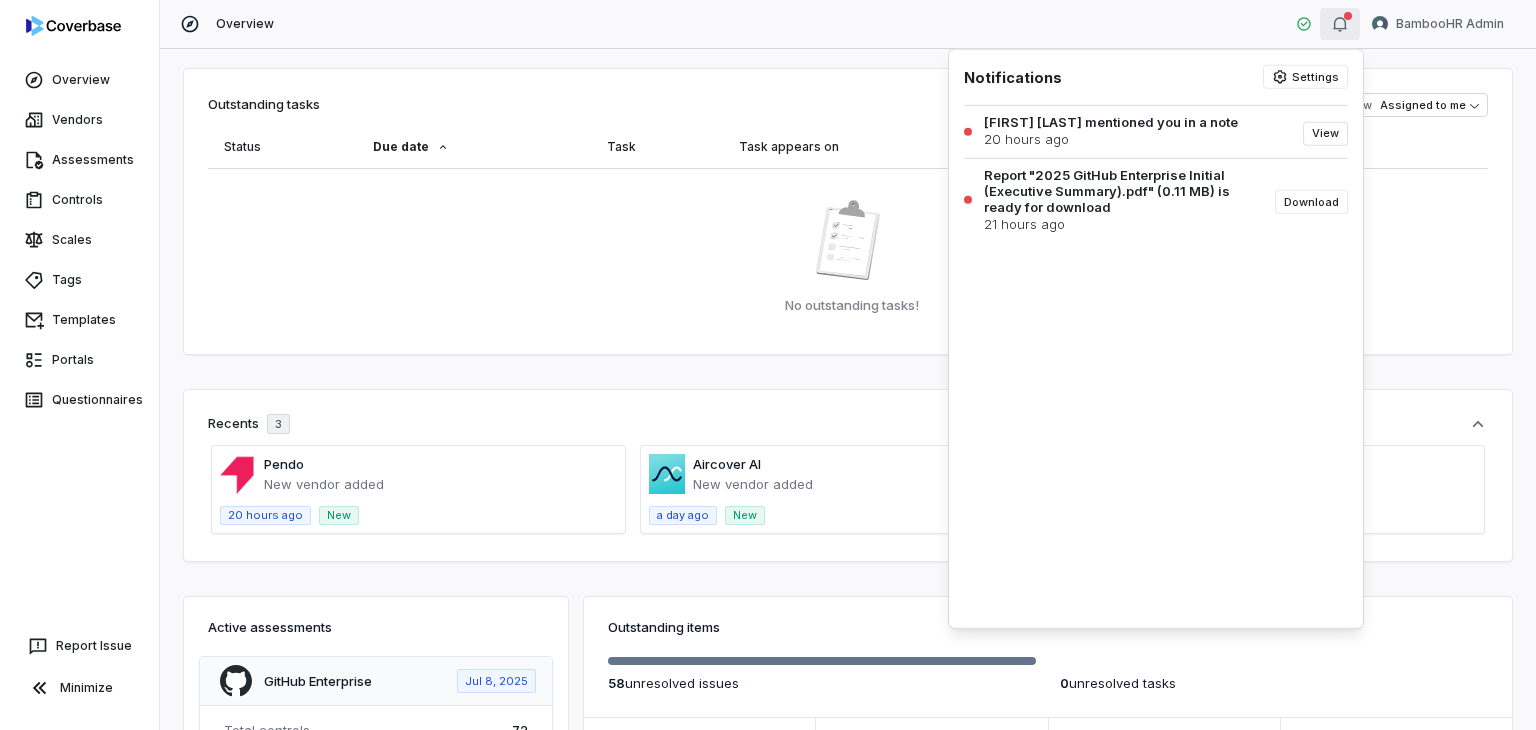 click on "View" at bounding box center (1325, 134) 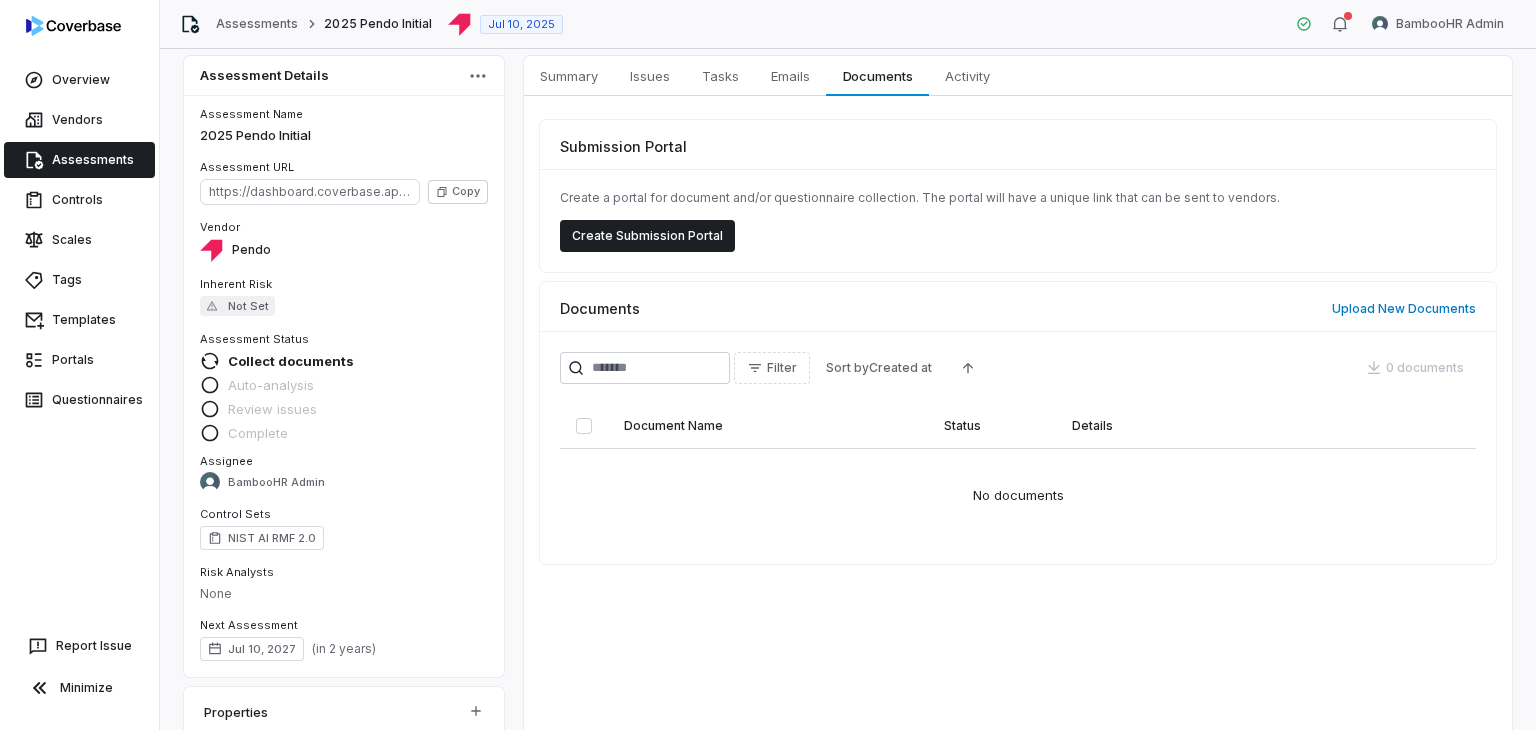 scroll, scrollTop: 0, scrollLeft: 0, axis: both 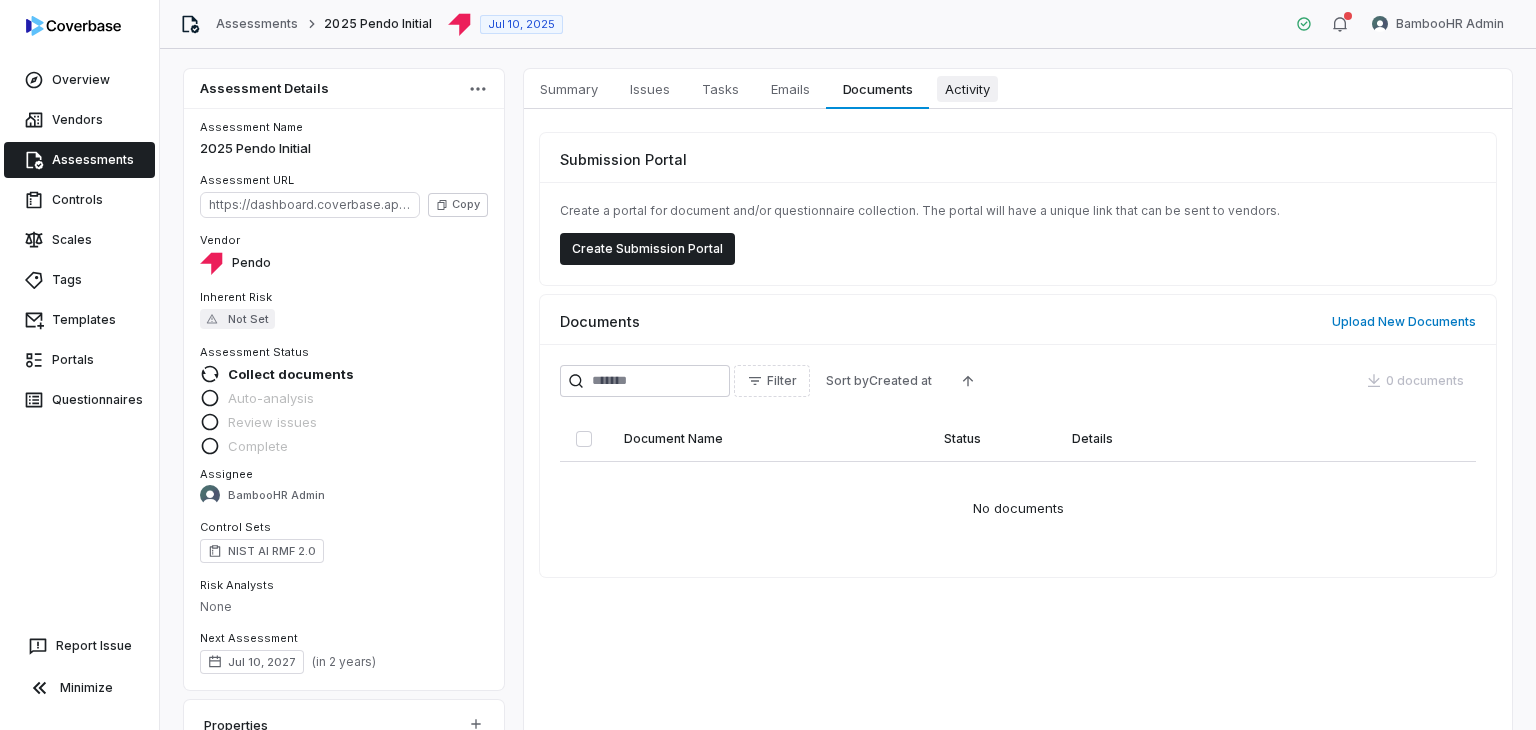 click on "Activity" at bounding box center (967, 89) 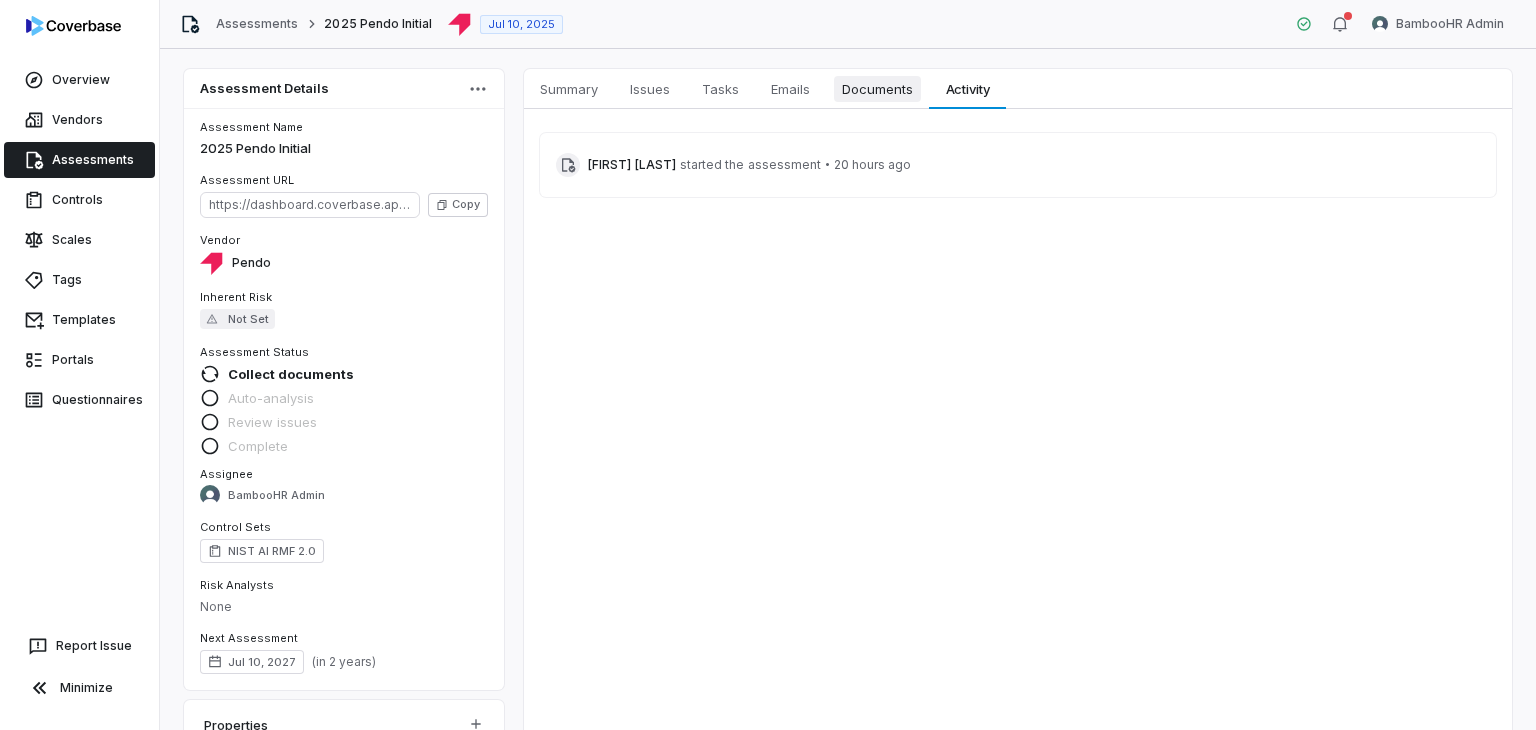 click on "Documents Documents" at bounding box center [877, 89] 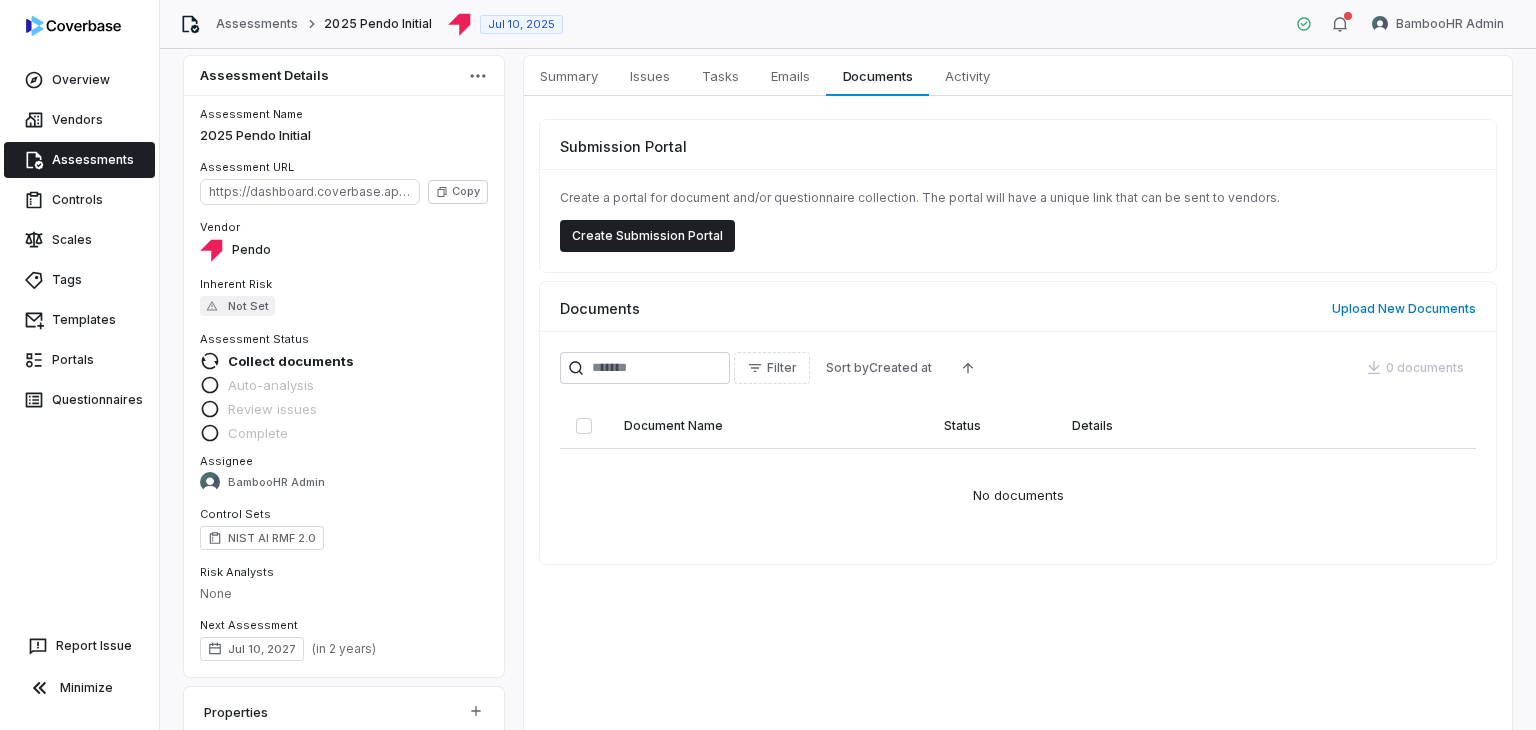scroll, scrollTop: 0, scrollLeft: 0, axis: both 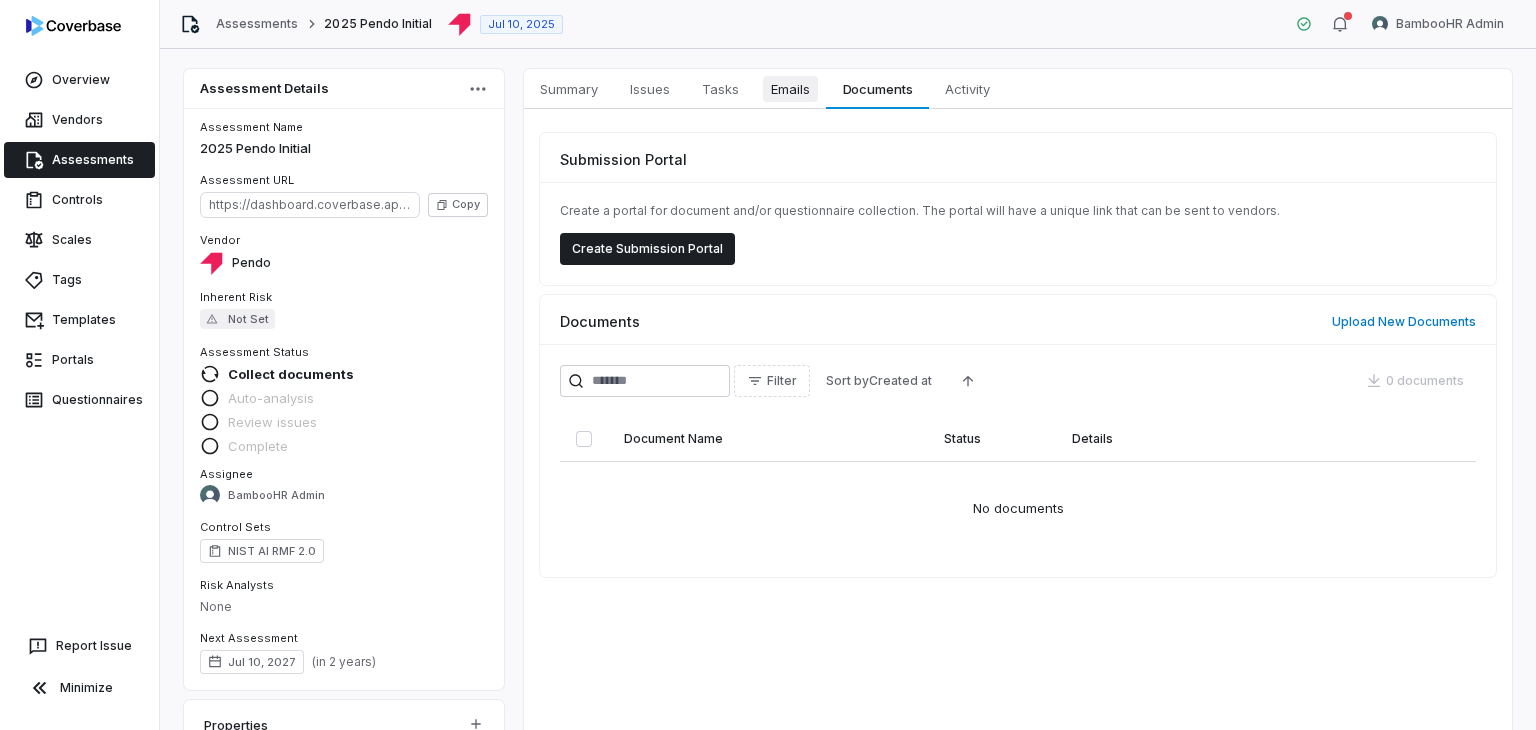 click on "Emails" at bounding box center (790, 89) 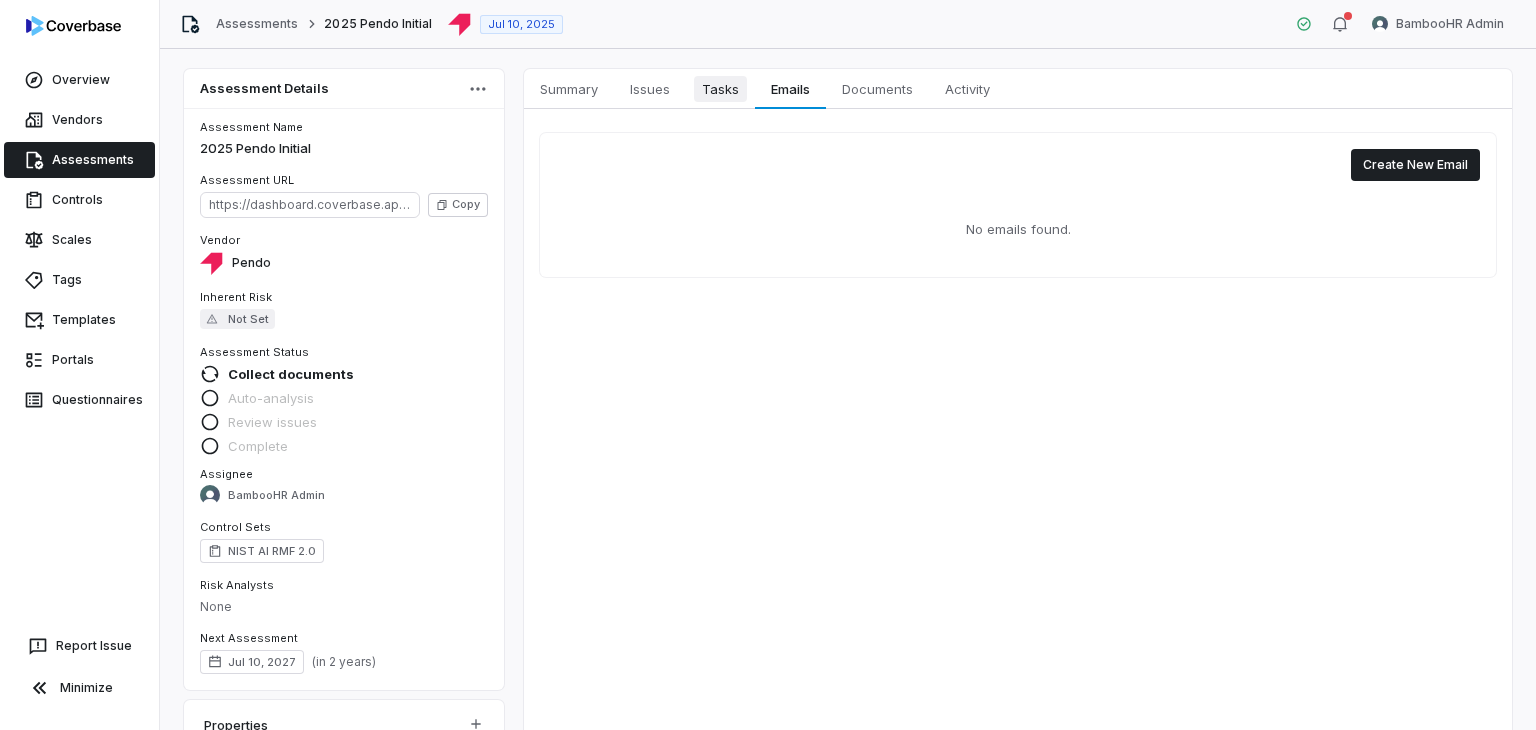 click on "Tasks" at bounding box center (720, 89) 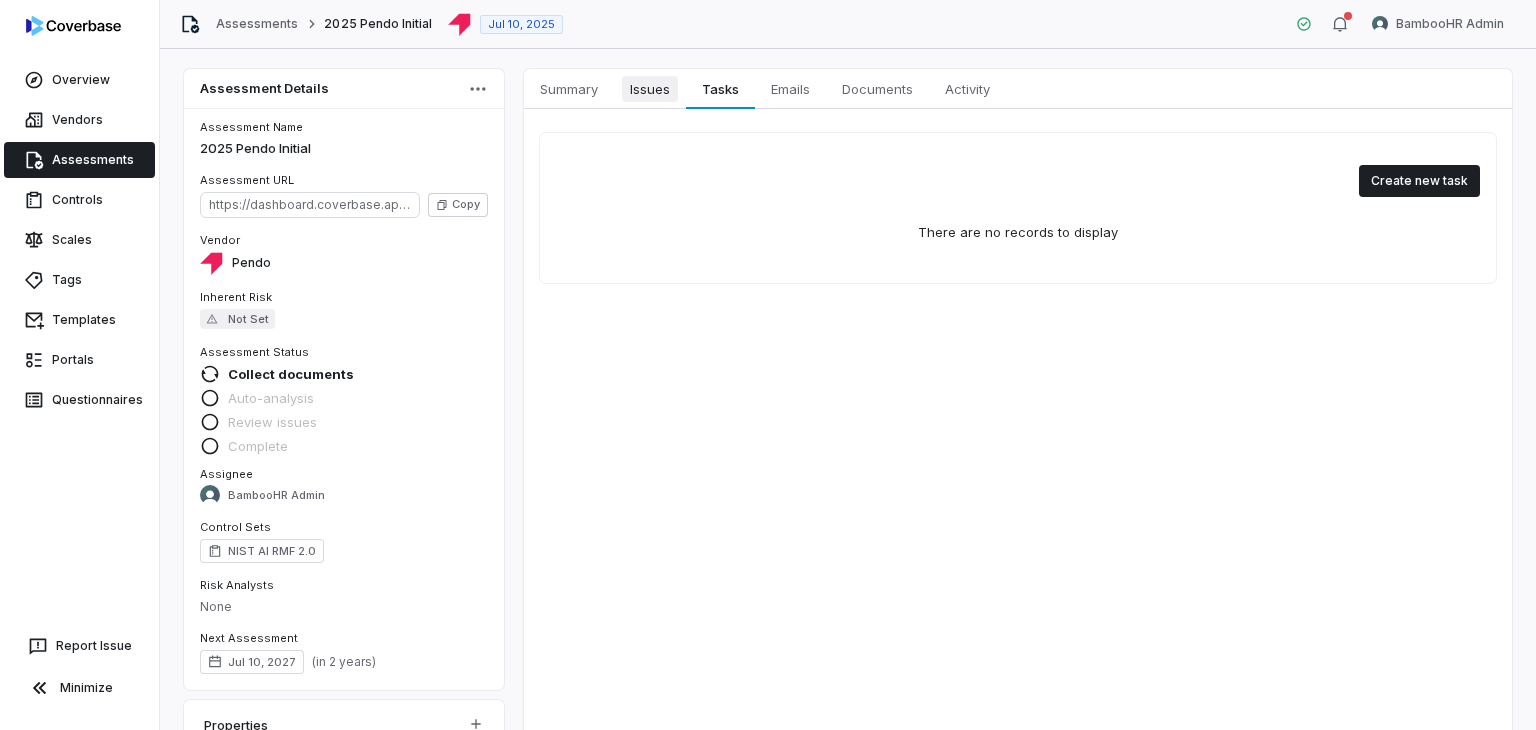 click on "Issues" at bounding box center (650, 89) 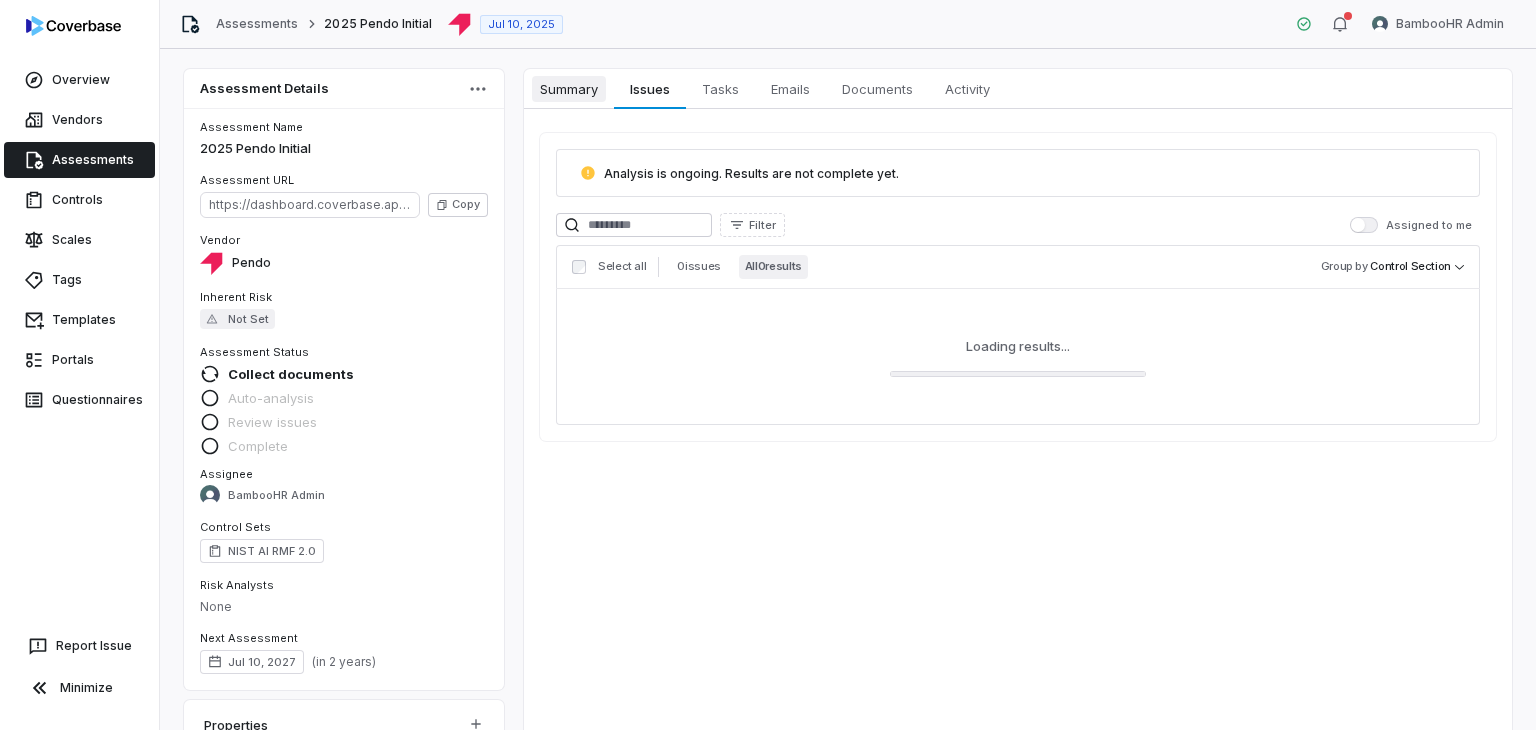click on "Summary" at bounding box center (569, 89) 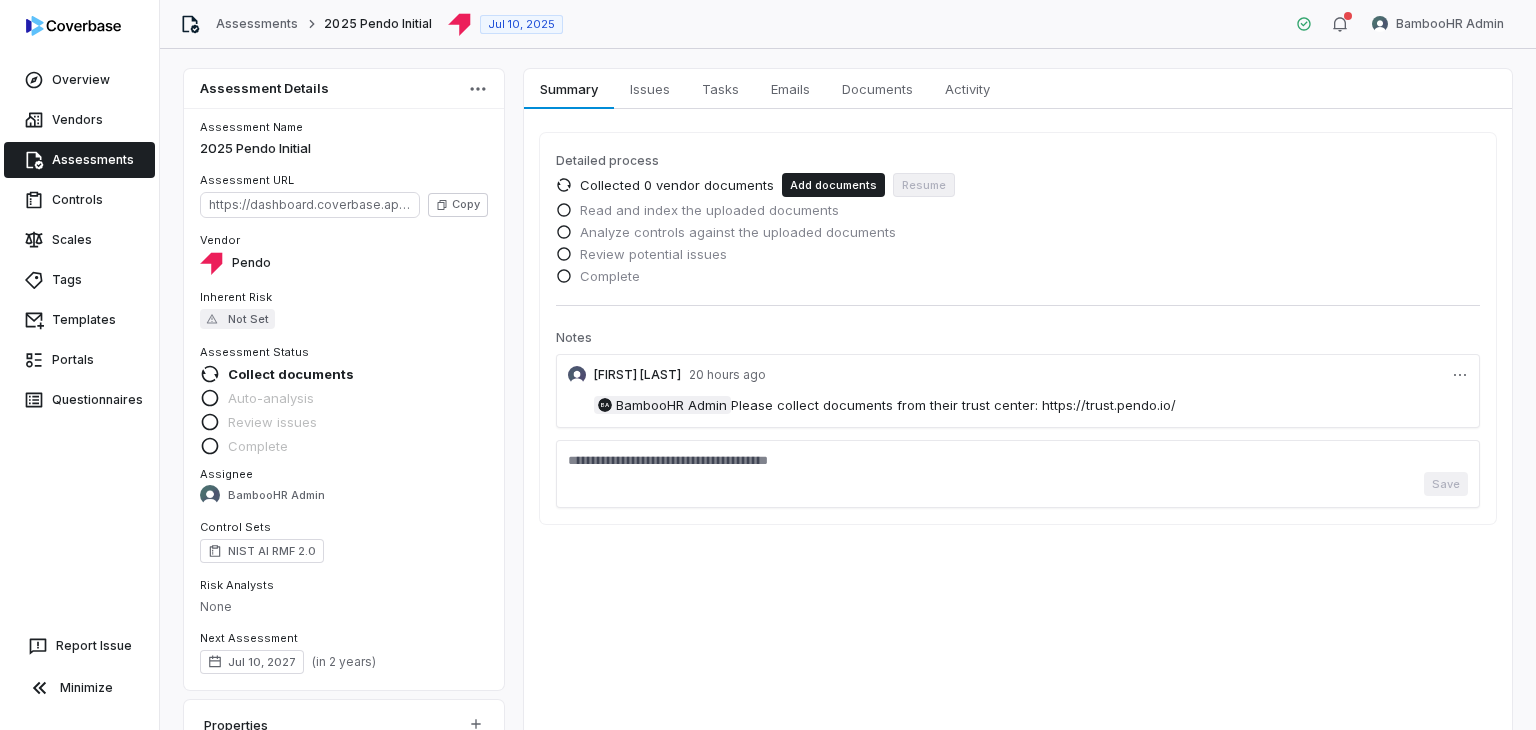 click on "Please collect documents from their trust center: https://trust.pendo.io/" at bounding box center (953, 405) 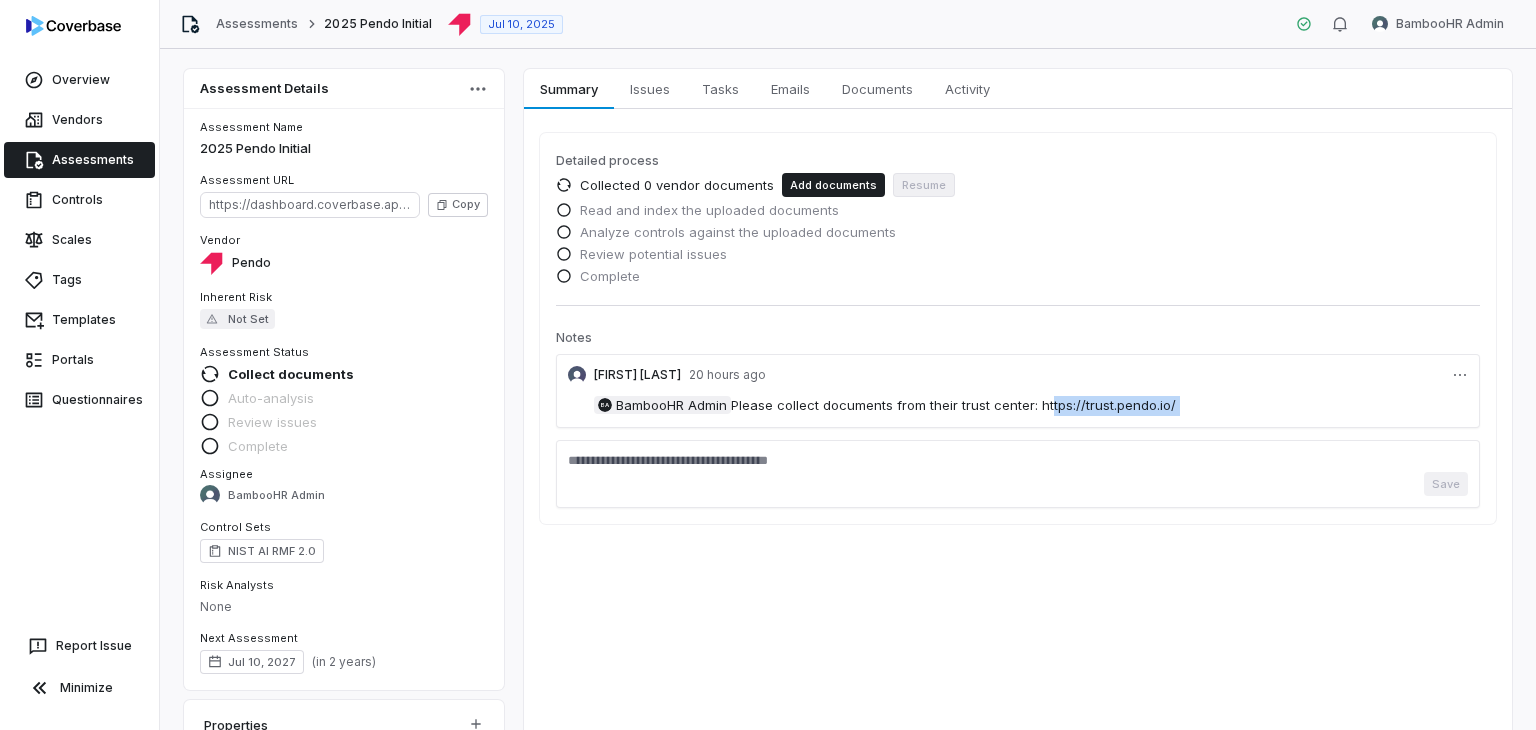 drag, startPoint x: 1058, startPoint y: 402, endPoint x: 1184, endPoint y: 407, distance: 126.09917 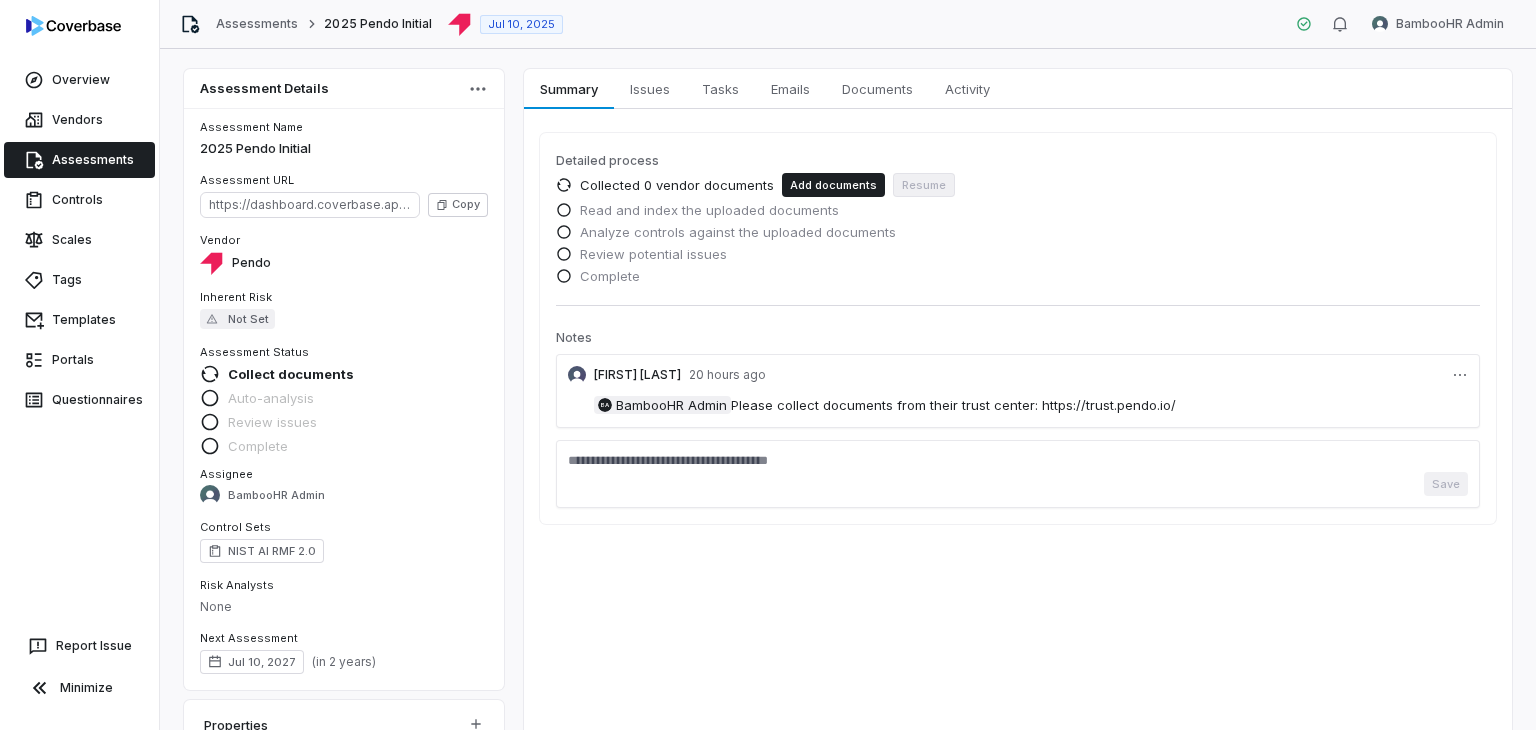 click on "Save" at bounding box center (1018, 474) 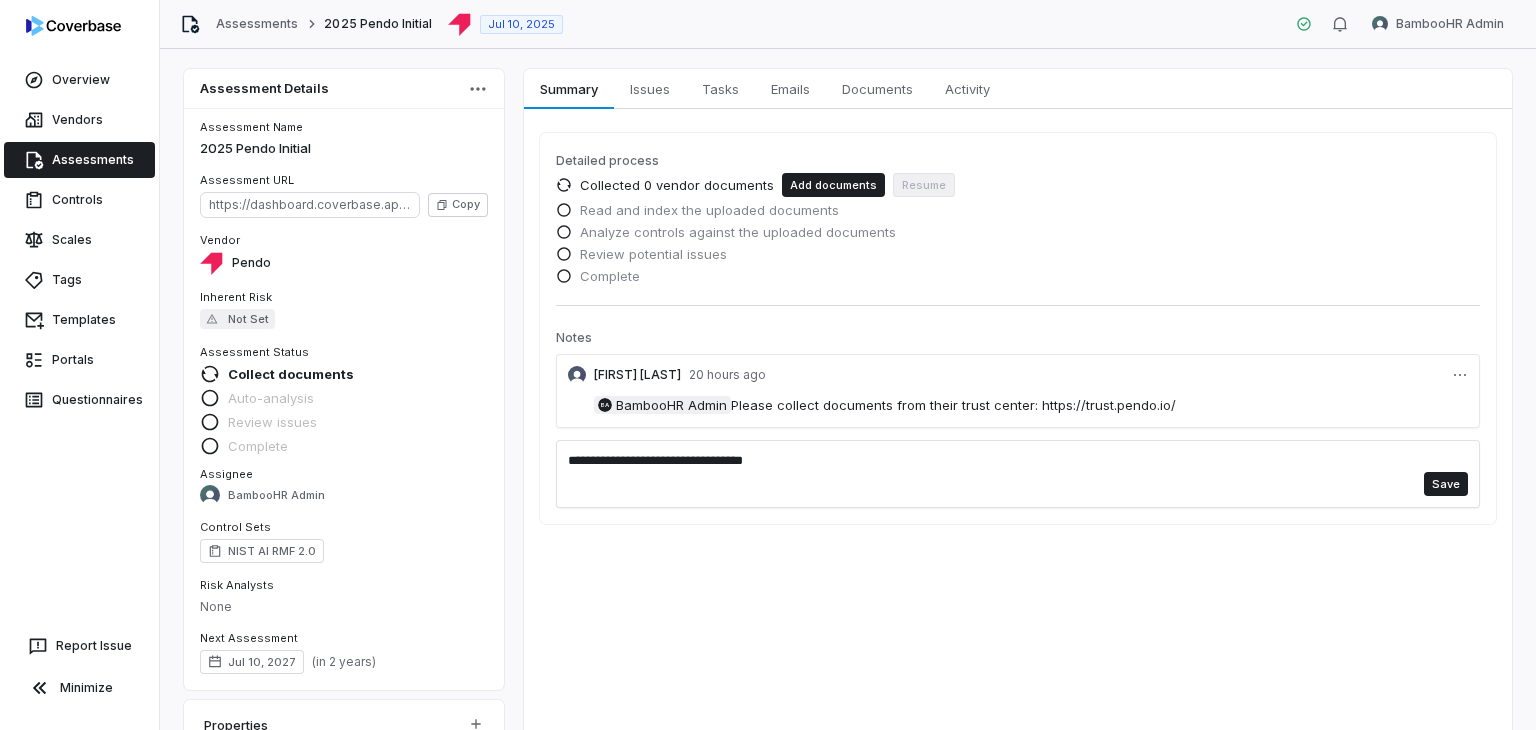 paste on "**********" 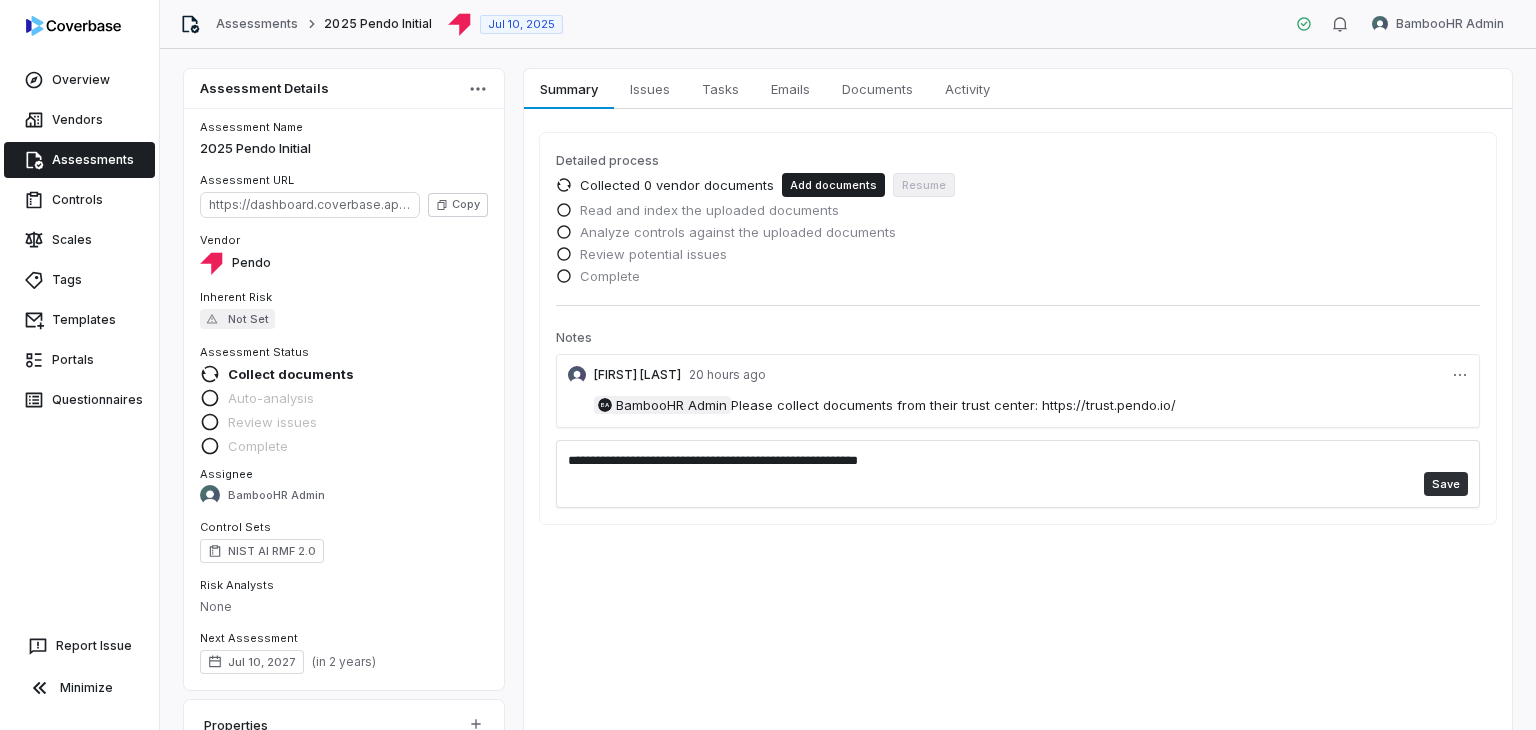 type on "**********" 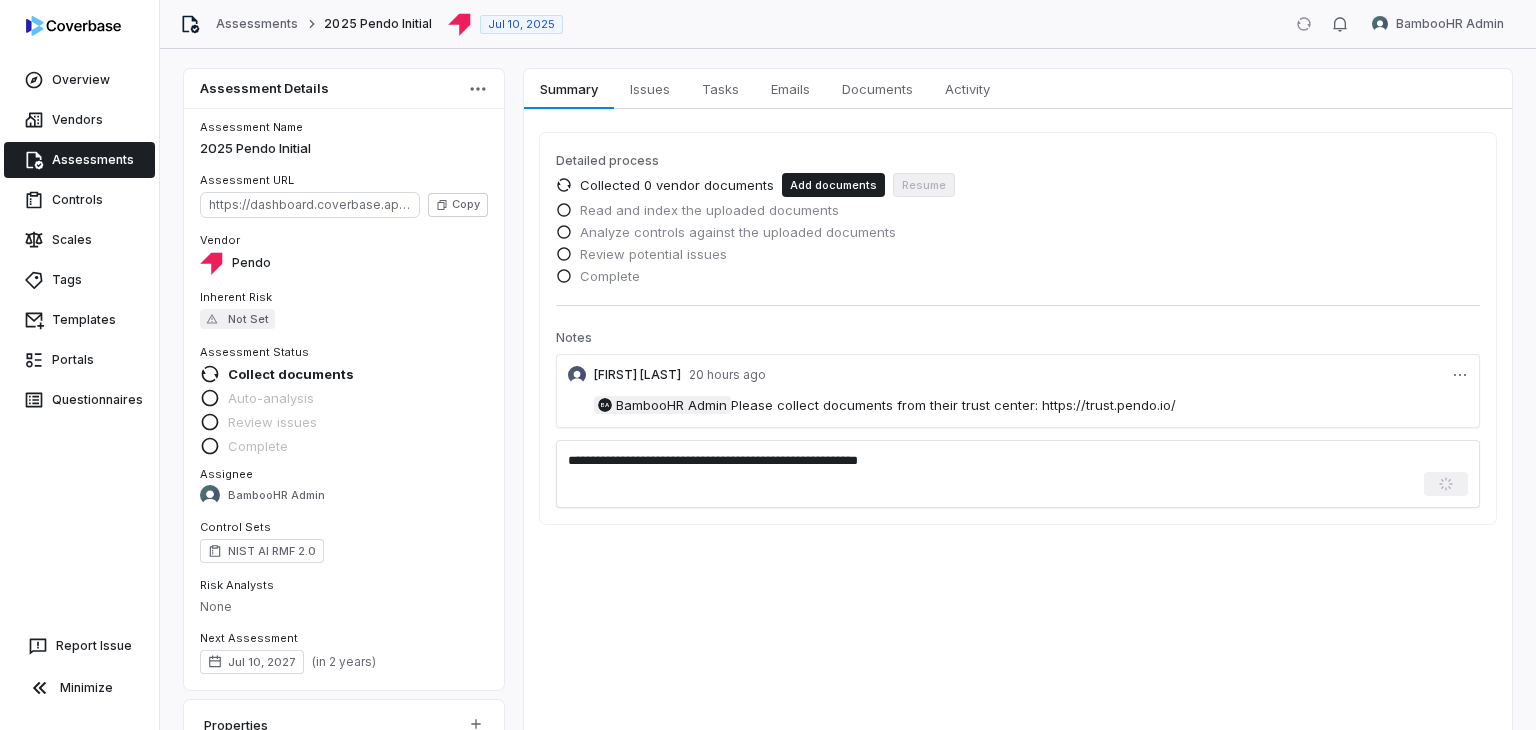 type 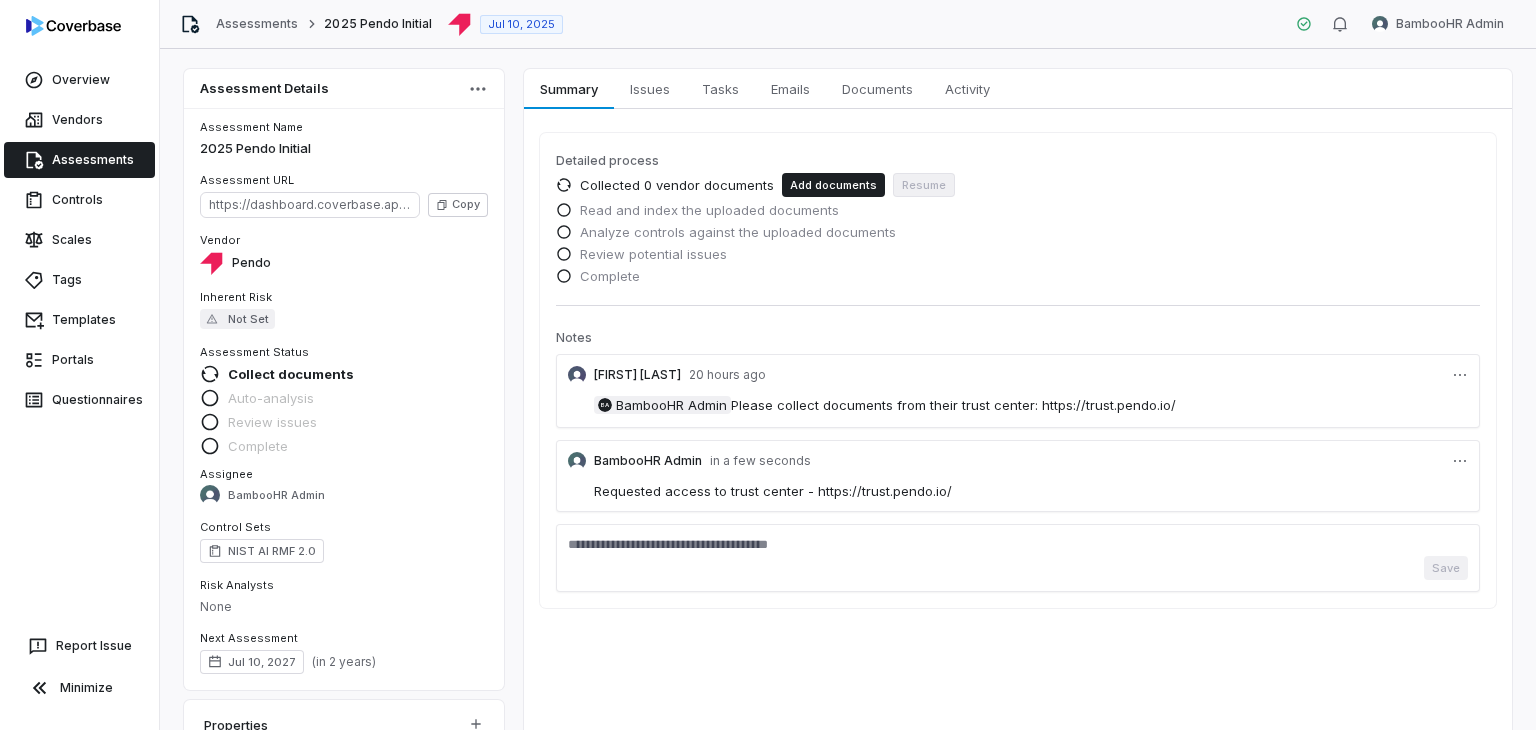click on "Save" at bounding box center [1018, 558] 